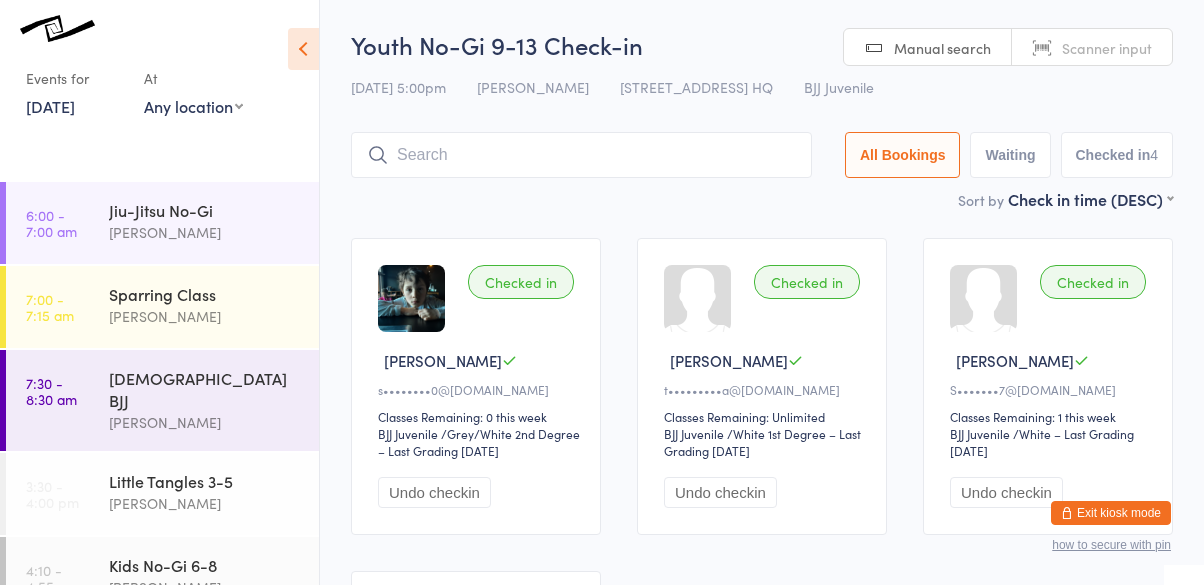 scroll, scrollTop: 337, scrollLeft: 0, axis: vertical 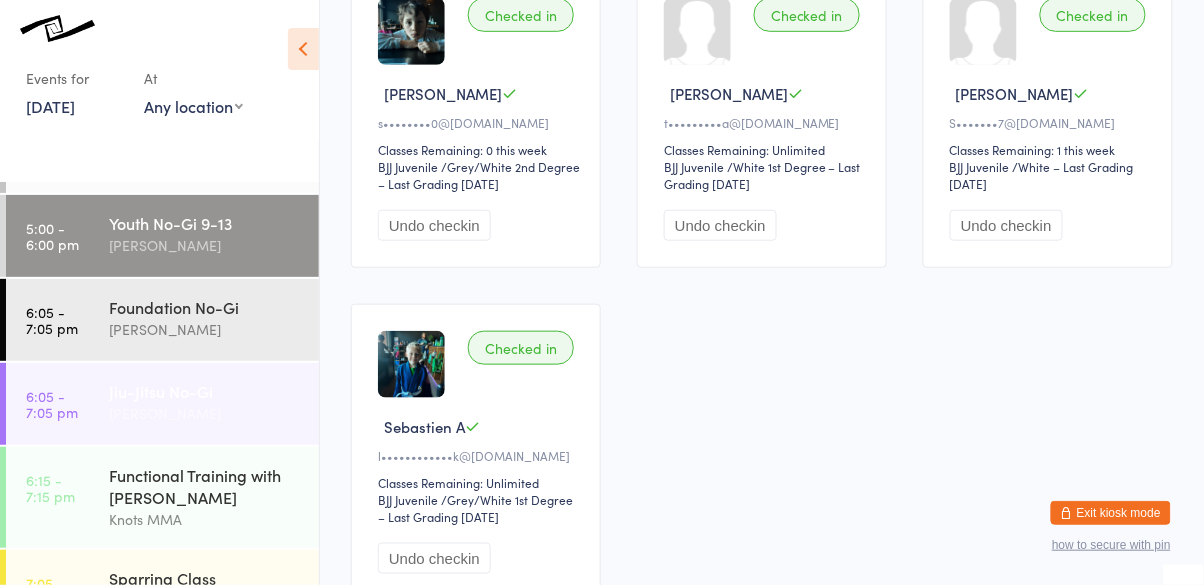click on "6:05 - 7:05 pm Jiu-Jitsu No-[PERSON_NAME]" at bounding box center [162, 404] 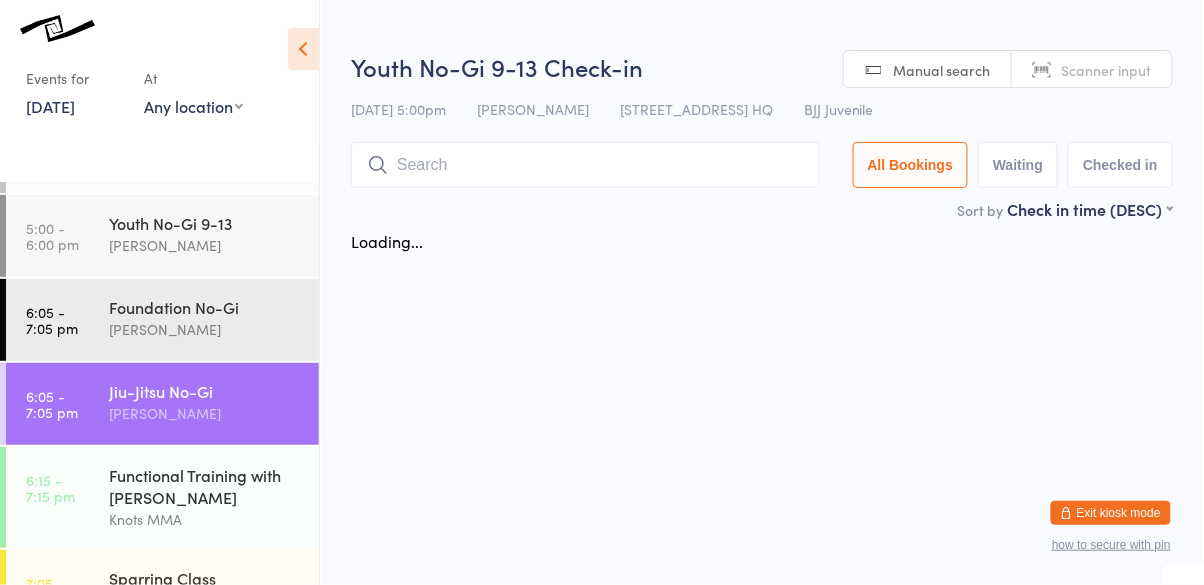 scroll, scrollTop: 0, scrollLeft: 0, axis: both 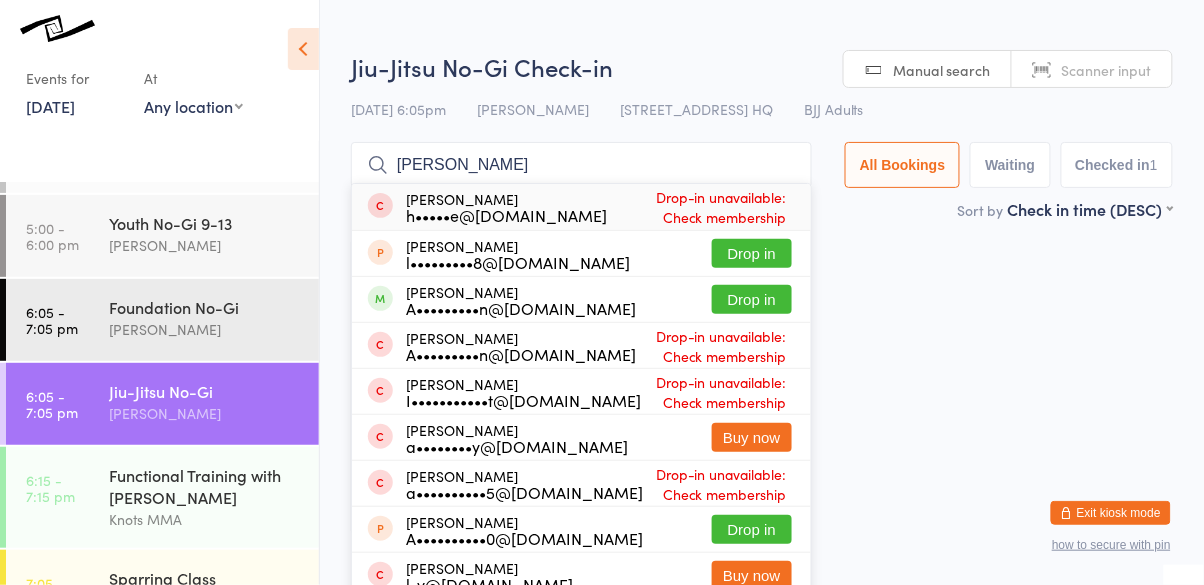 type on "[PERSON_NAME]" 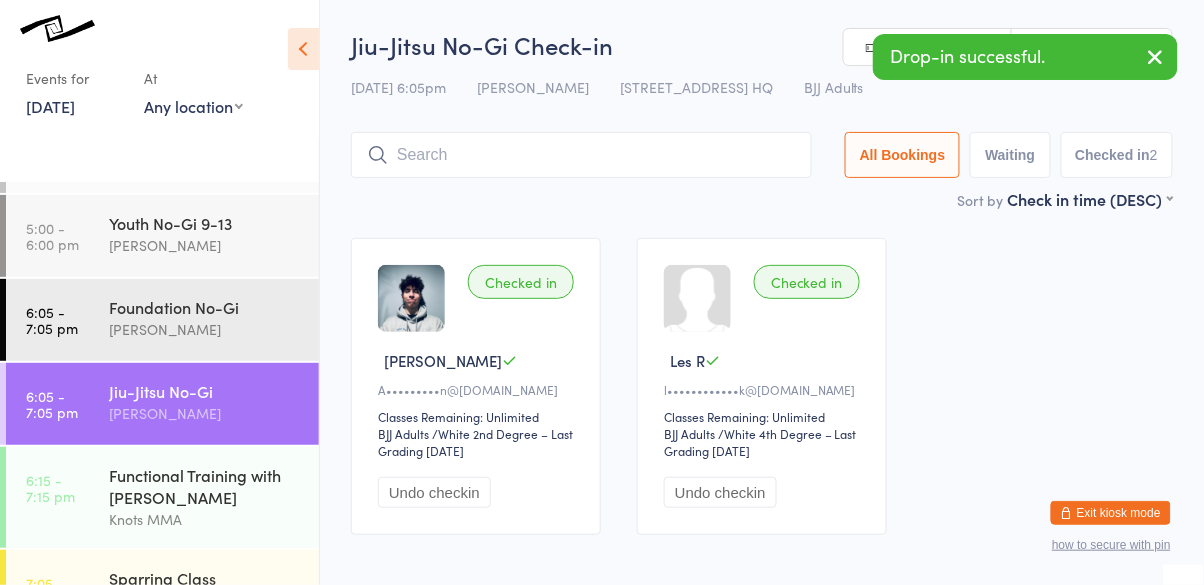 scroll, scrollTop: 457, scrollLeft: 0, axis: vertical 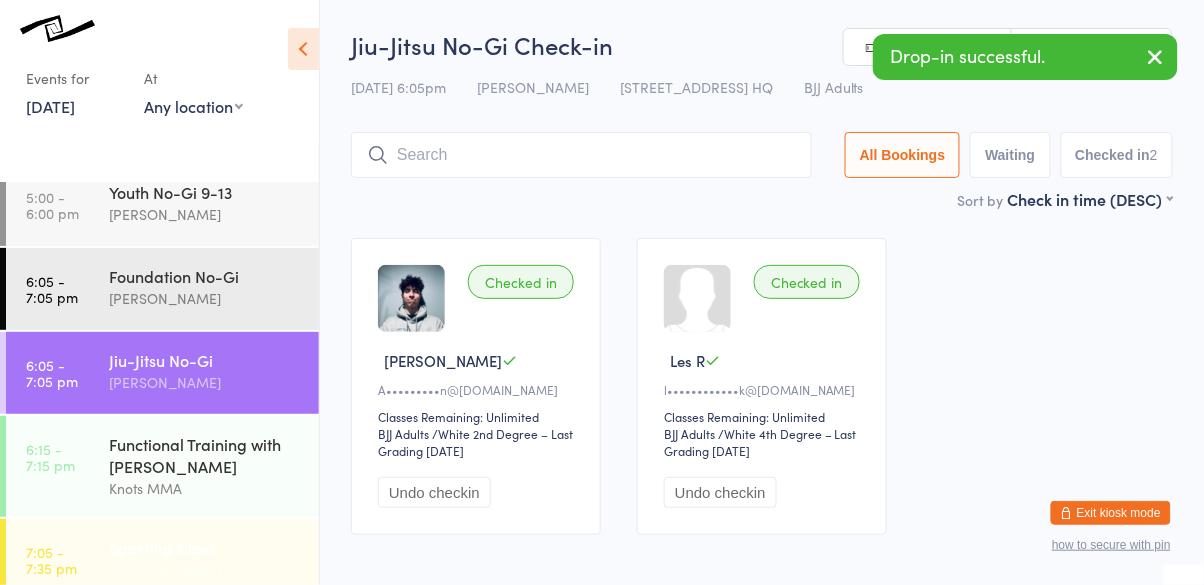 click on "[PERSON_NAME]" at bounding box center [205, 569] 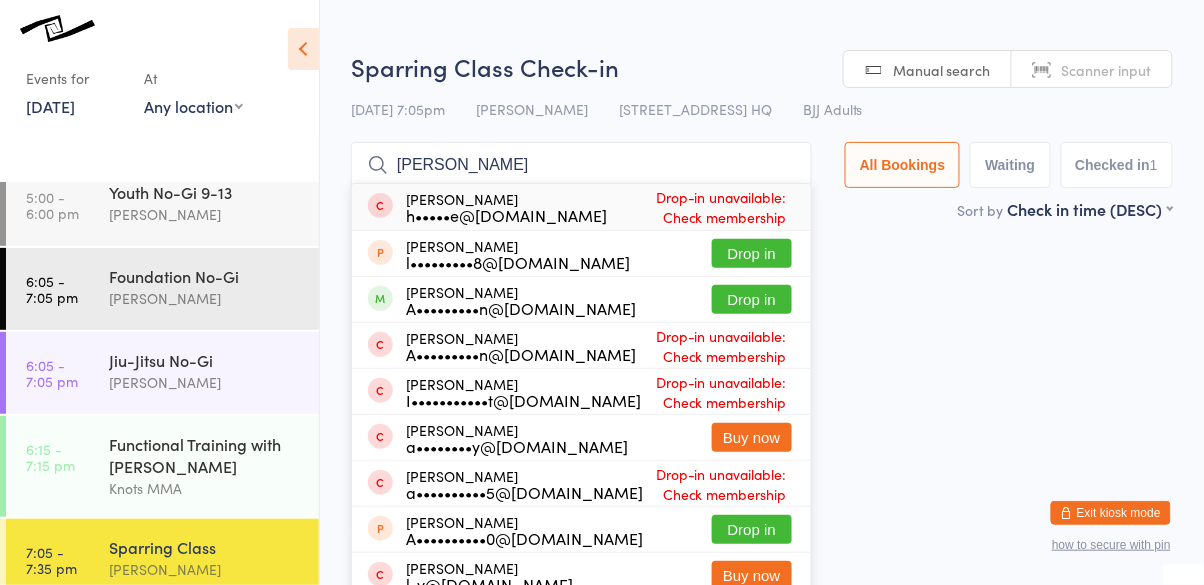 type on "[PERSON_NAME]" 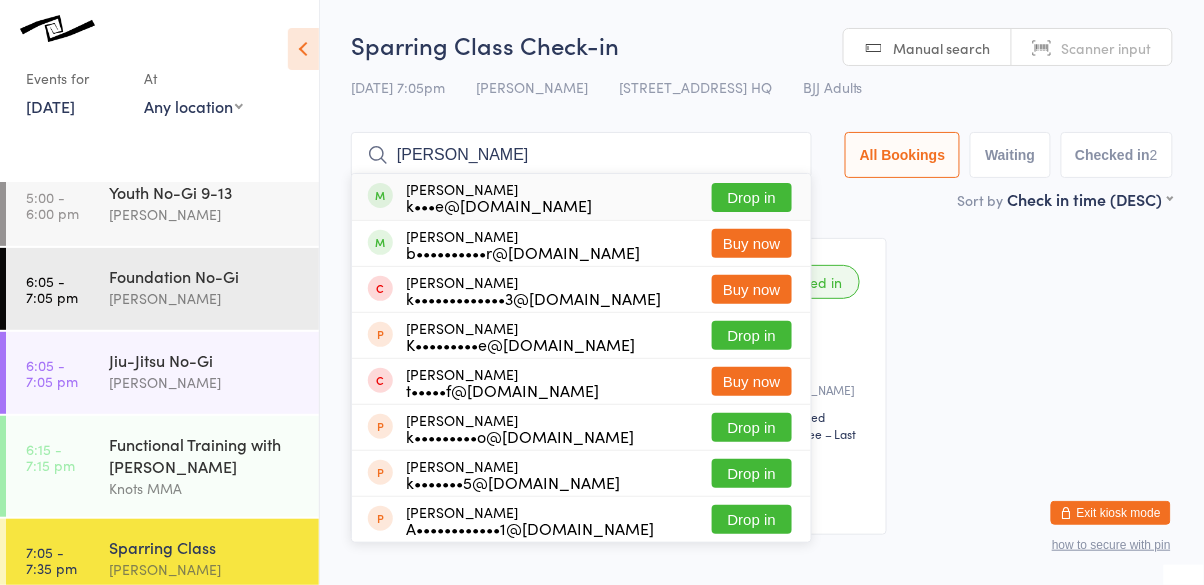 type on "[PERSON_NAME]" 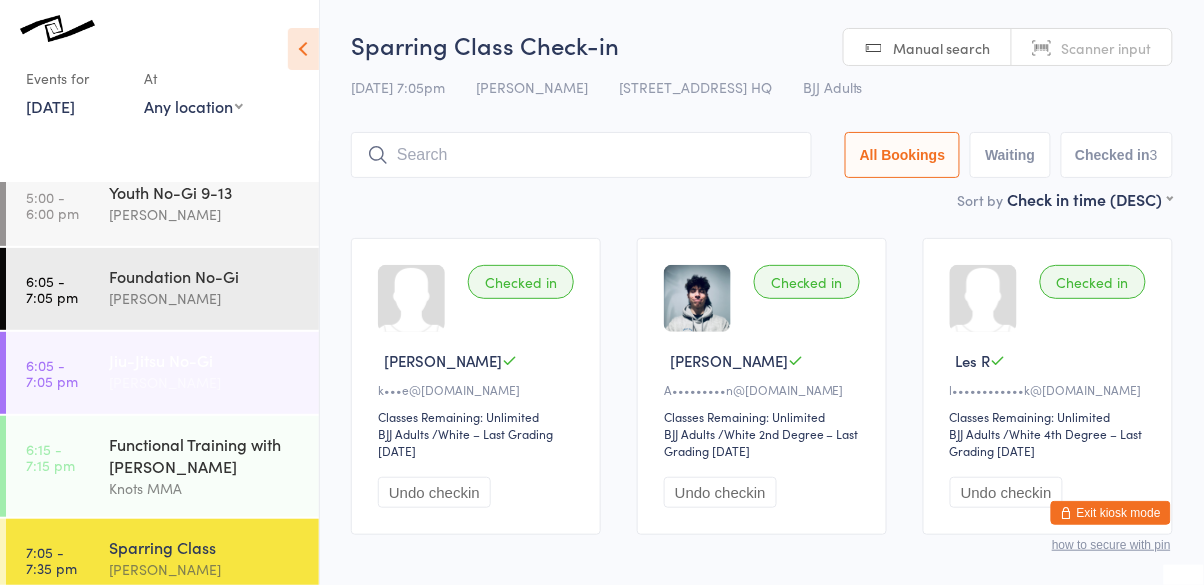 click on "Jiu-Jitsu No-Gi" at bounding box center (205, 360) 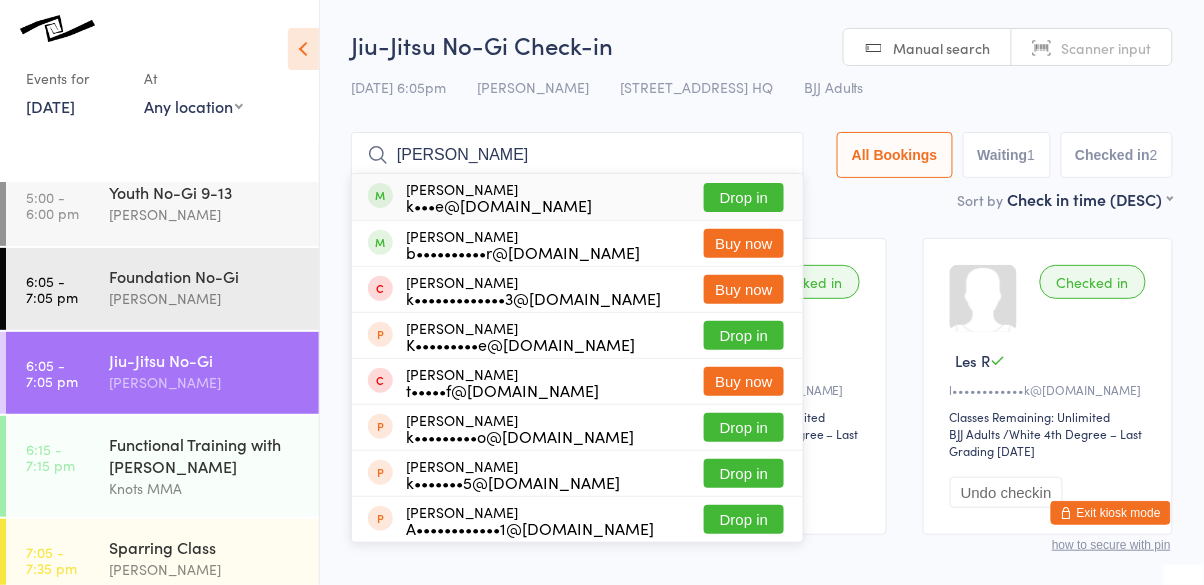 type on "[PERSON_NAME]" 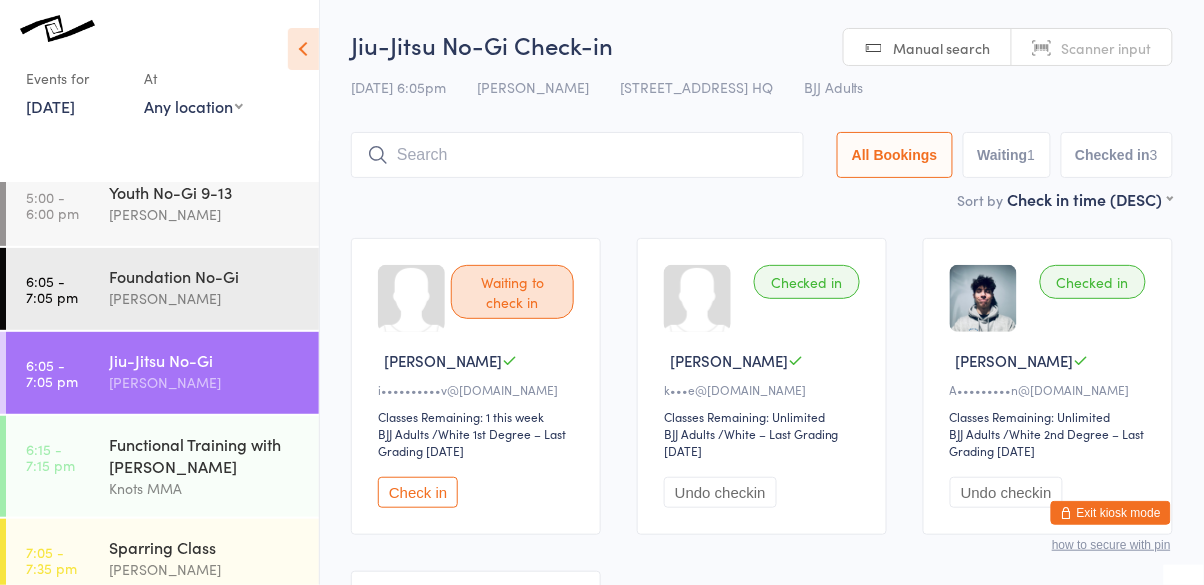 click on "Jiu-Jitsu No-Gi" at bounding box center [205, 360] 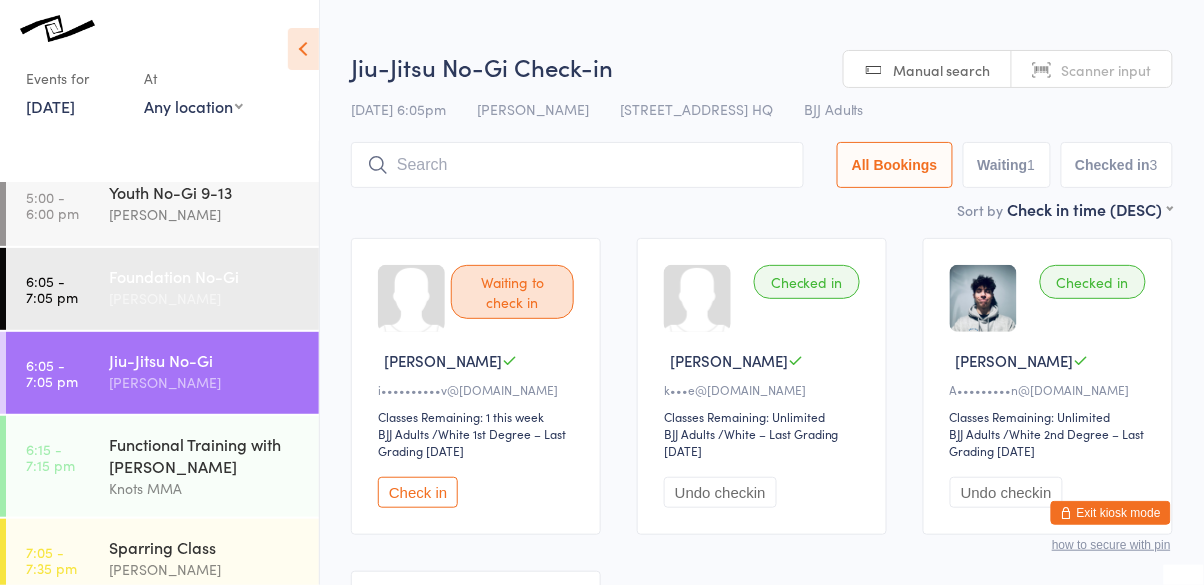 click on "[PERSON_NAME]" at bounding box center (205, 298) 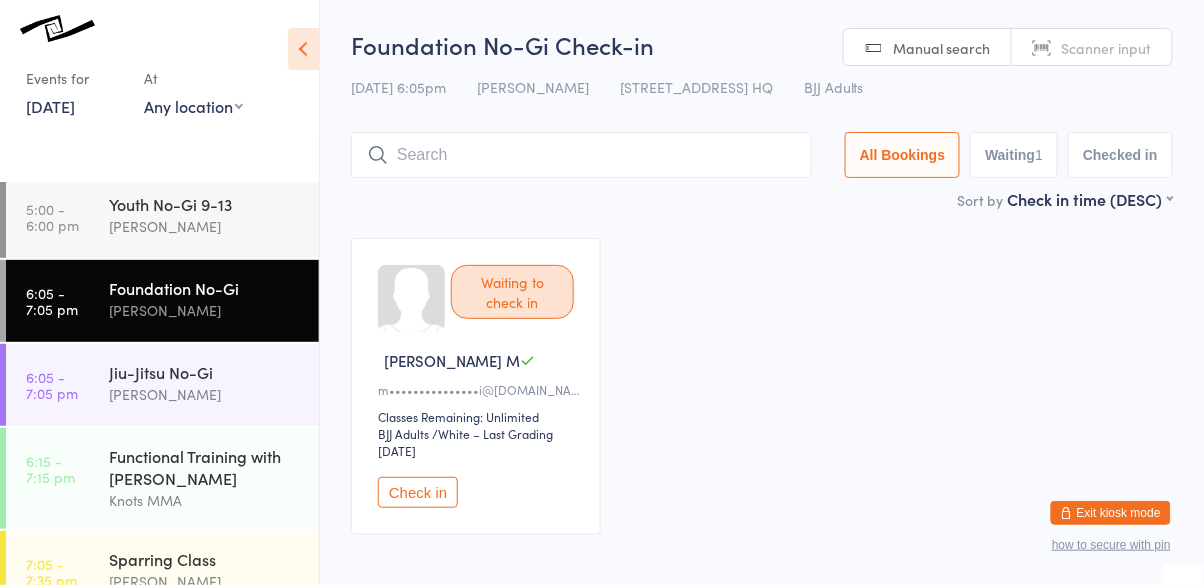 scroll, scrollTop: 442, scrollLeft: 0, axis: vertical 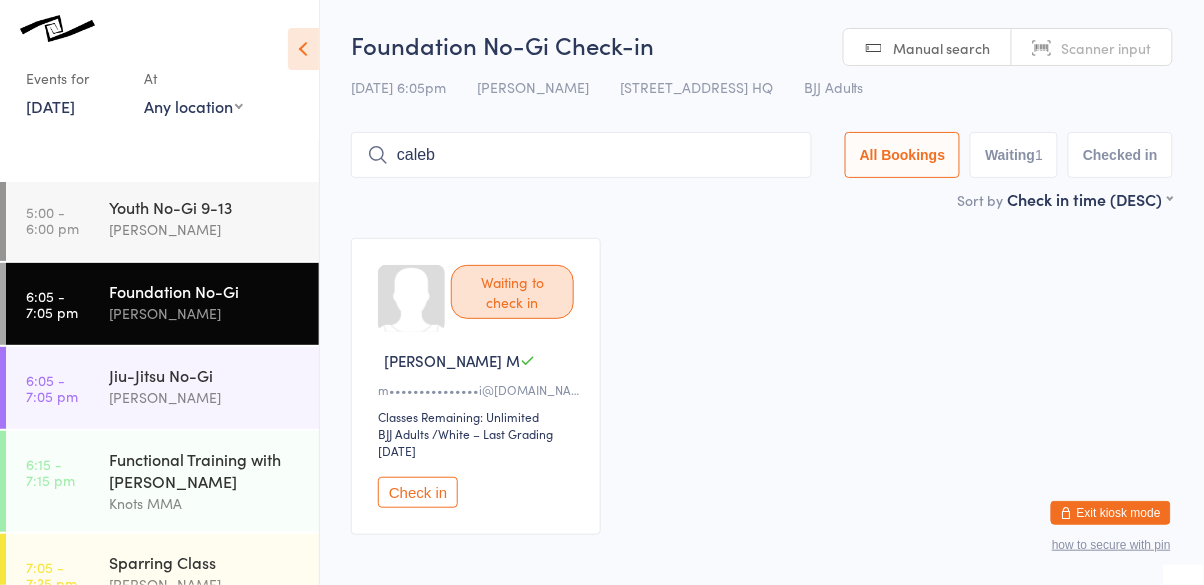 type on "caleb" 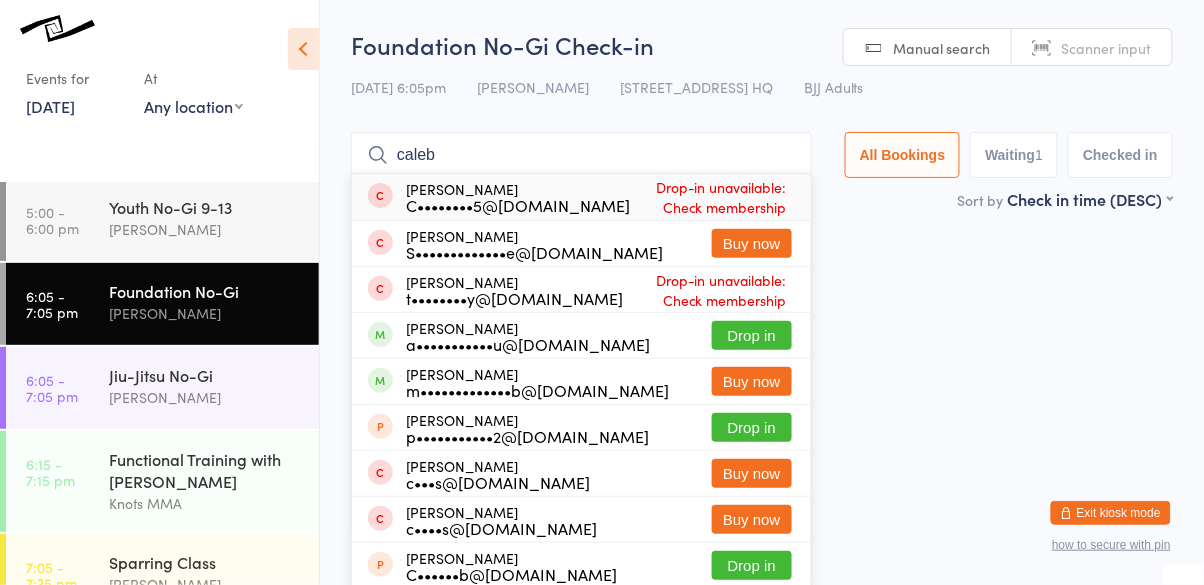 click on "Drop in" at bounding box center [752, 335] 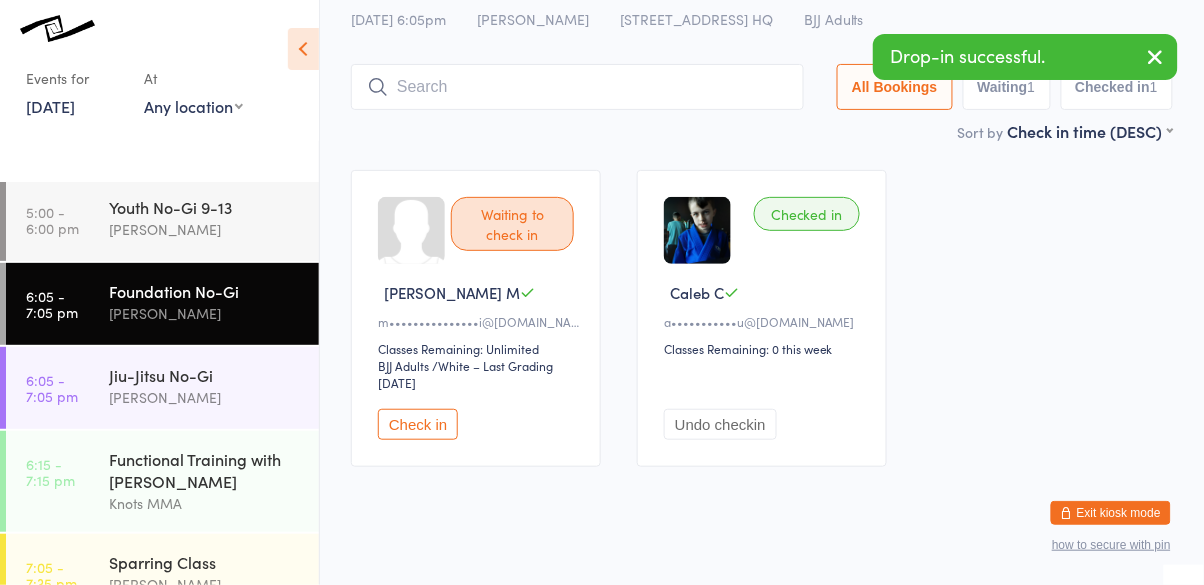 scroll, scrollTop: 0, scrollLeft: 0, axis: both 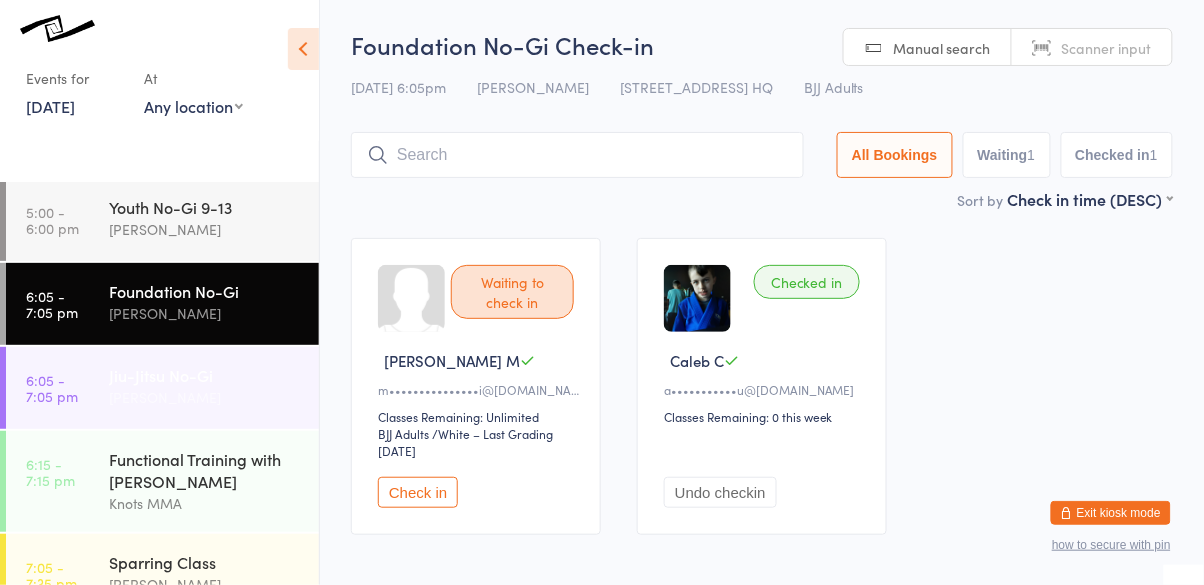 click on "[PERSON_NAME]" at bounding box center (205, 397) 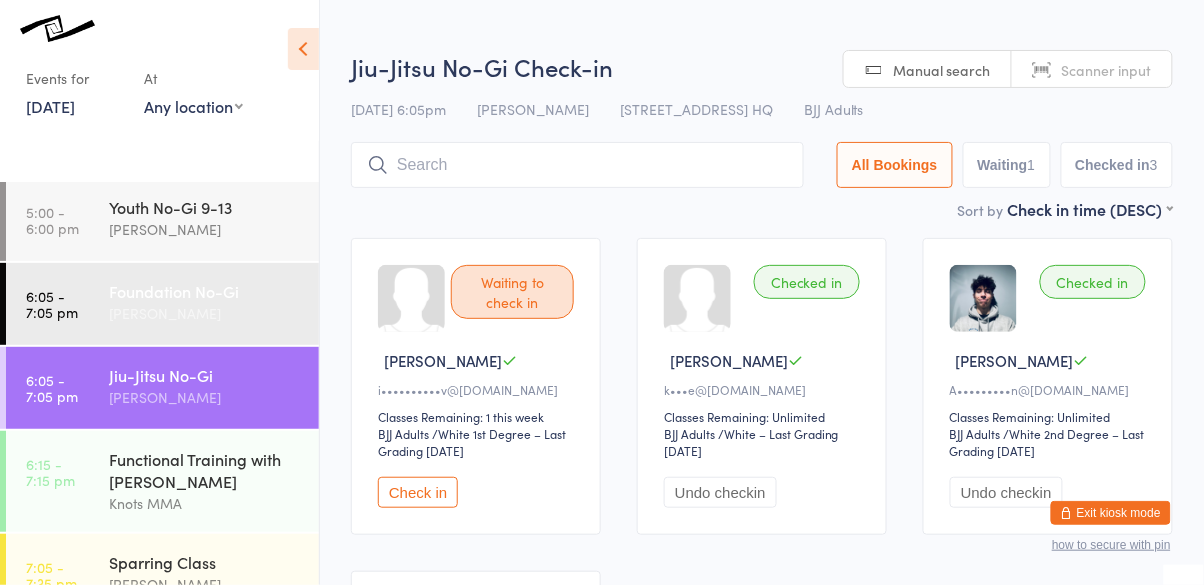 click on "Foundation No-Gi" at bounding box center (205, 291) 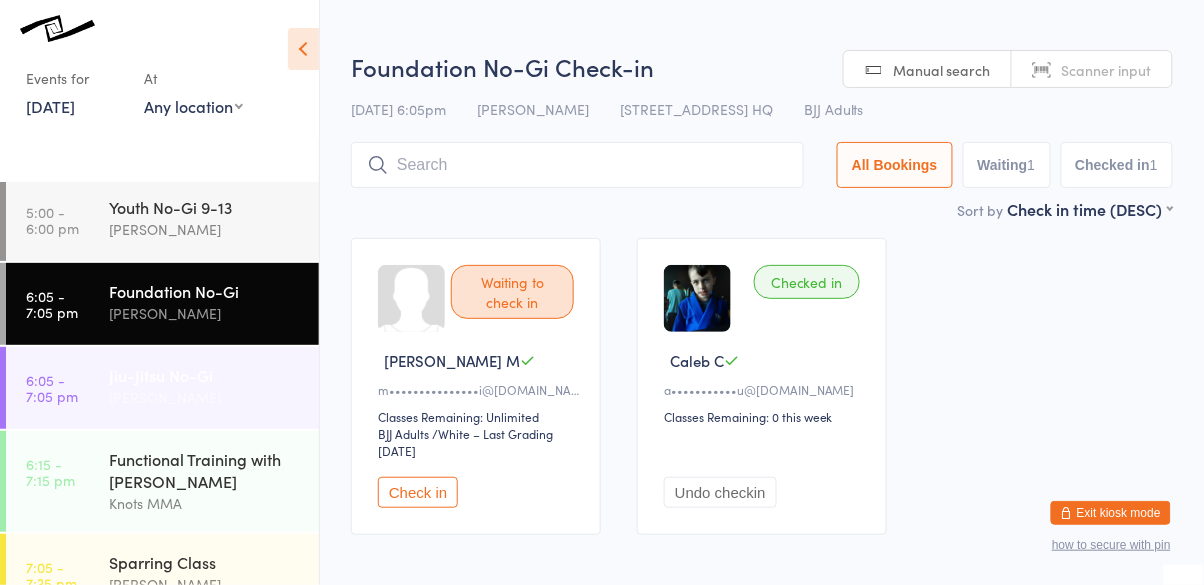 click on "Jiu-Jitsu No-Gi" at bounding box center [205, 375] 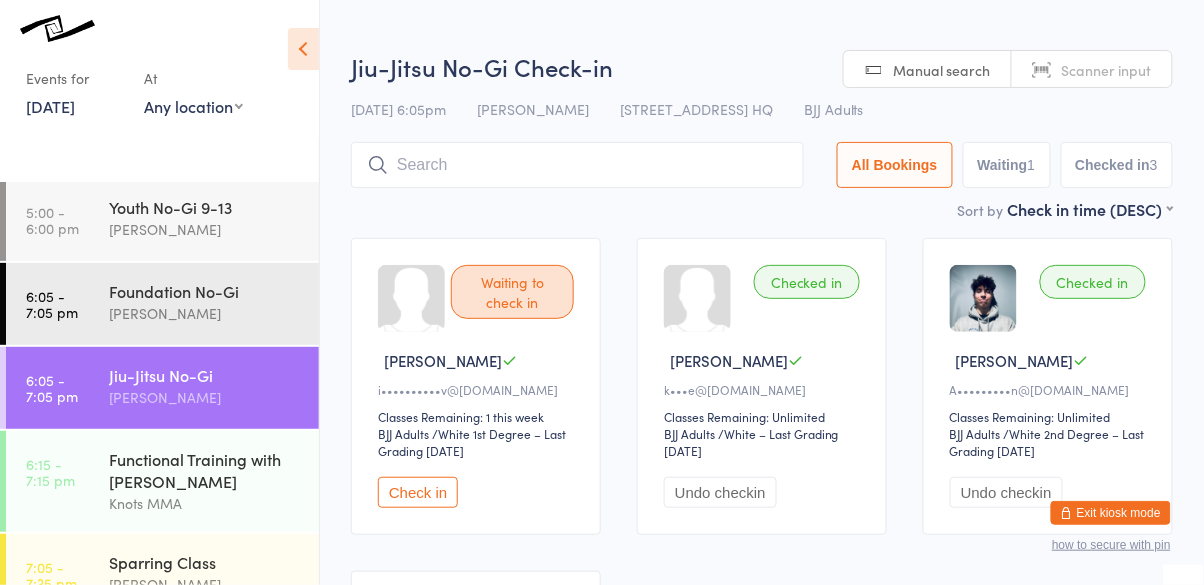 click at bounding box center (577, 165) 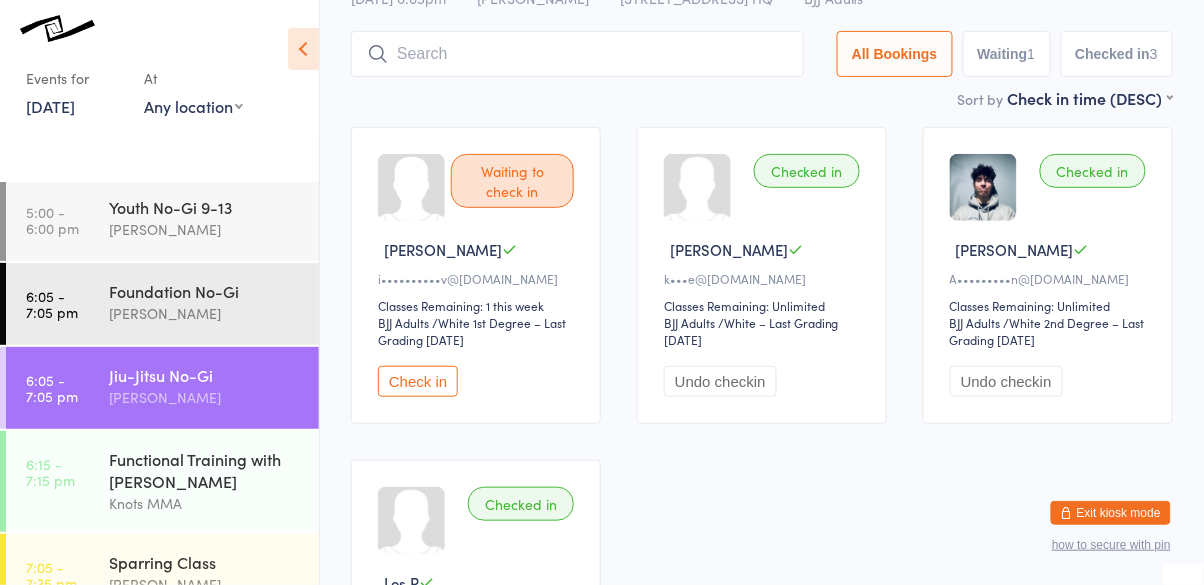 scroll, scrollTop: 143, scrollLeft: 0, axis: vertical 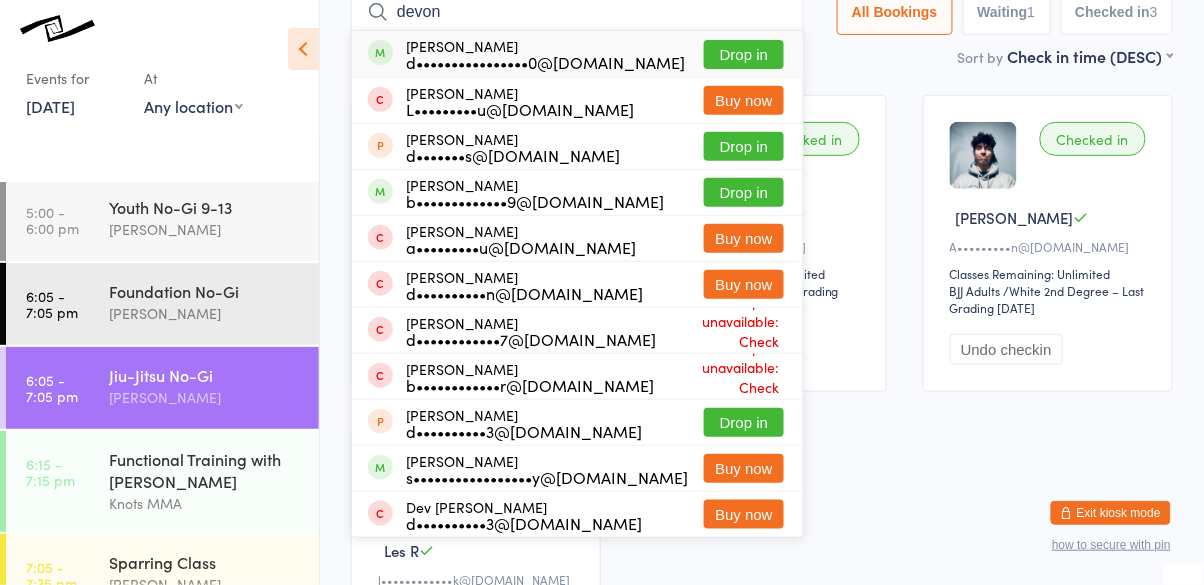 type on "devon" 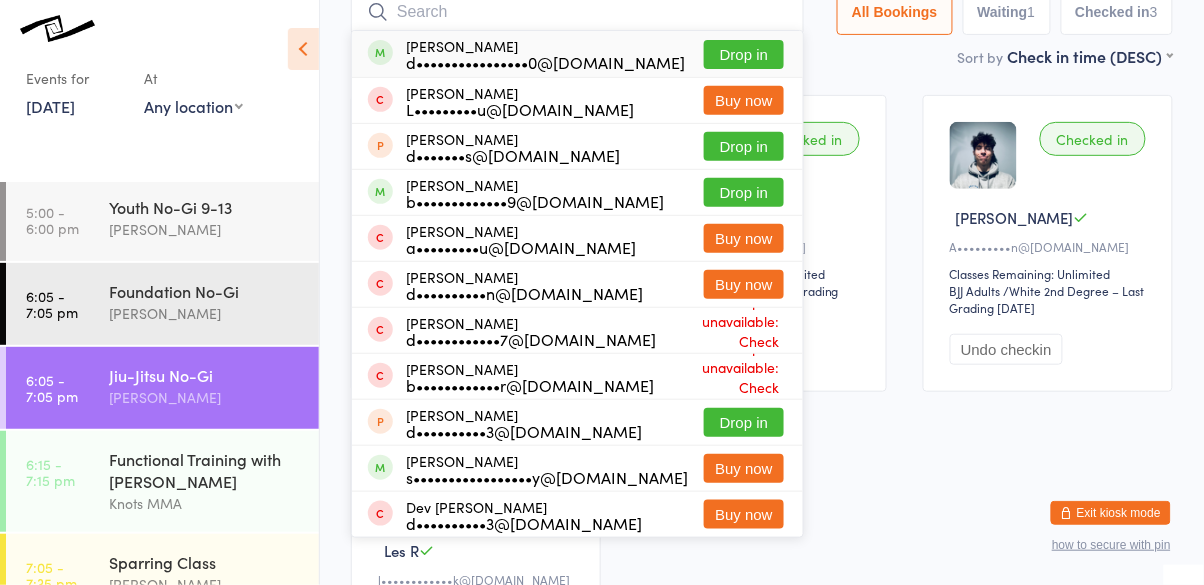 scroll, scrollTop: 132, scrollLeft: 0, axis: vertical 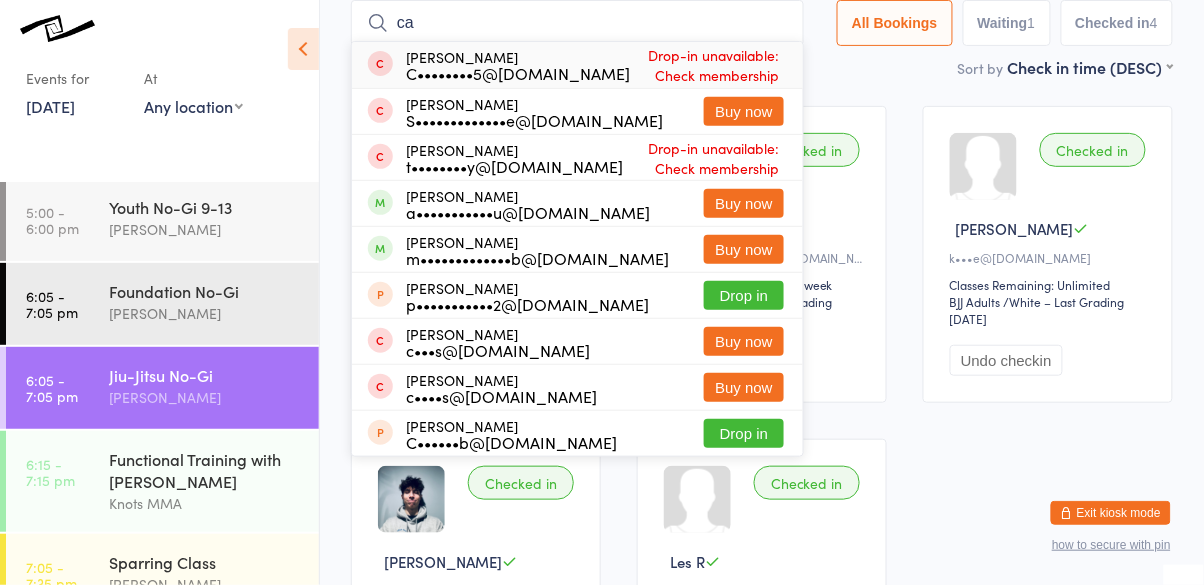 type on "c" 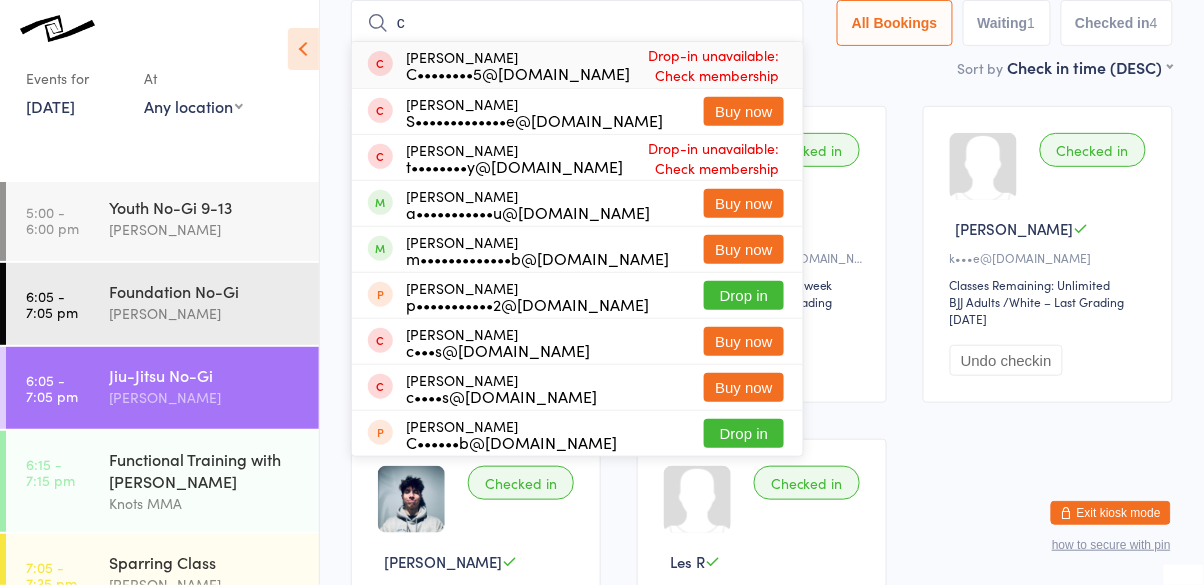 type 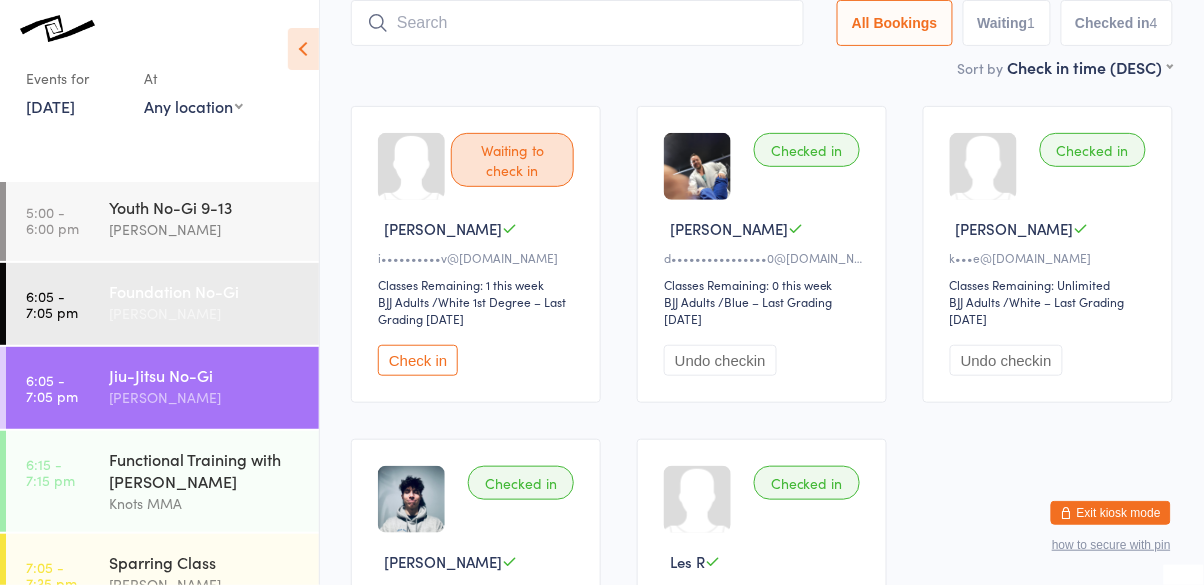 click on "6:05 - 7:05 pm Foundation No-[PERSON_NAME]" at bounding box center [162, 304] 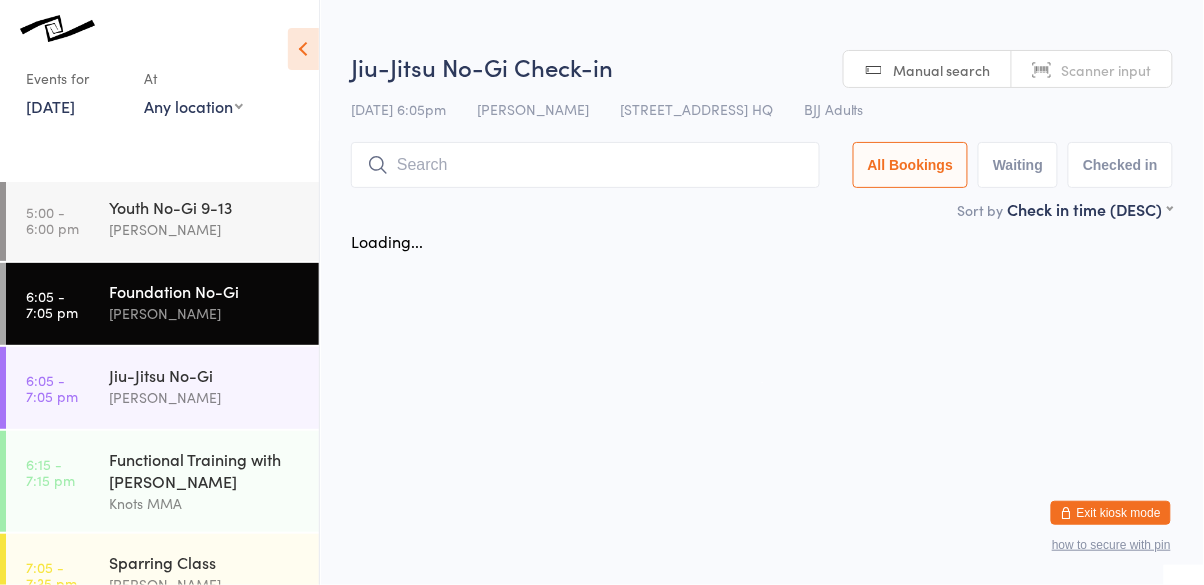 scroll, scrollTop: 0, scrollLeft: 0, axis: both 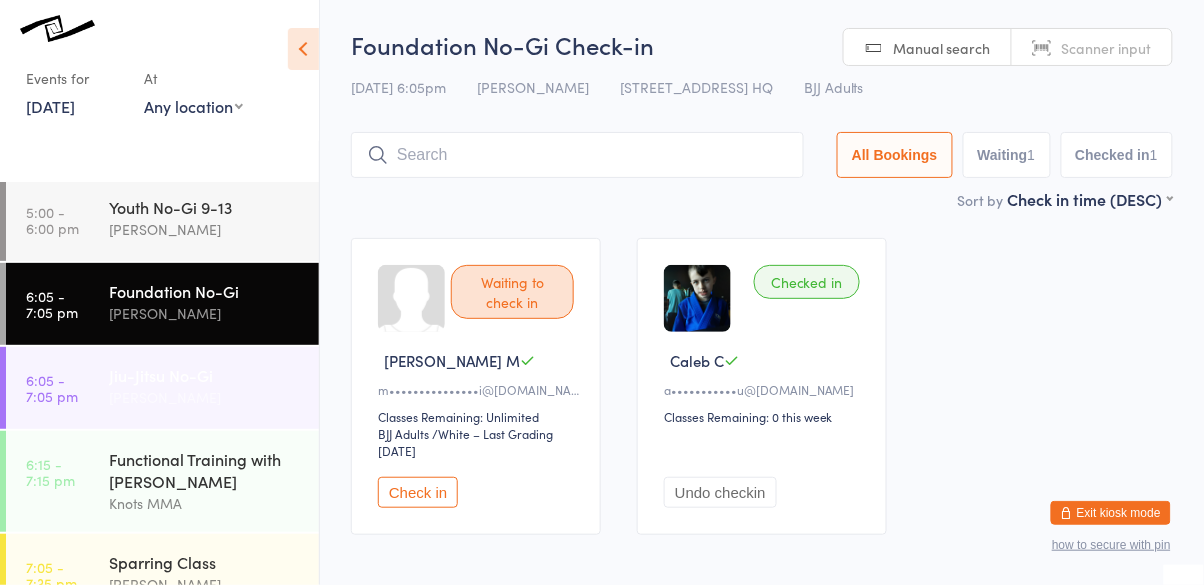 click on "[PERSON_NAME]" at bounding box center (205, 397) 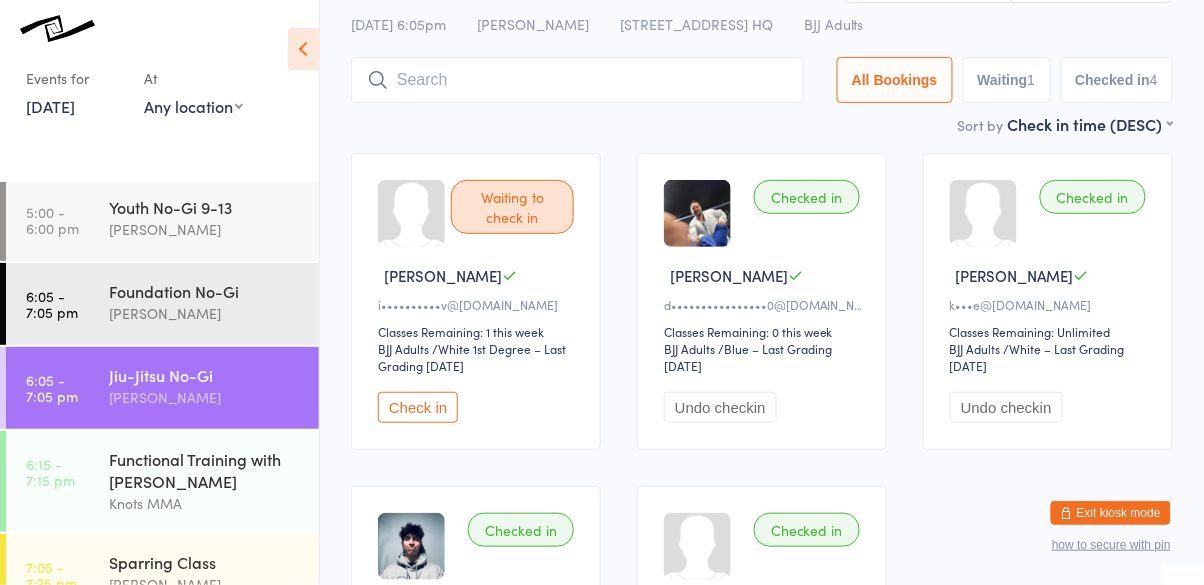 scroll, scrollTop: 79, scrollLeft: 0, axis: vertical 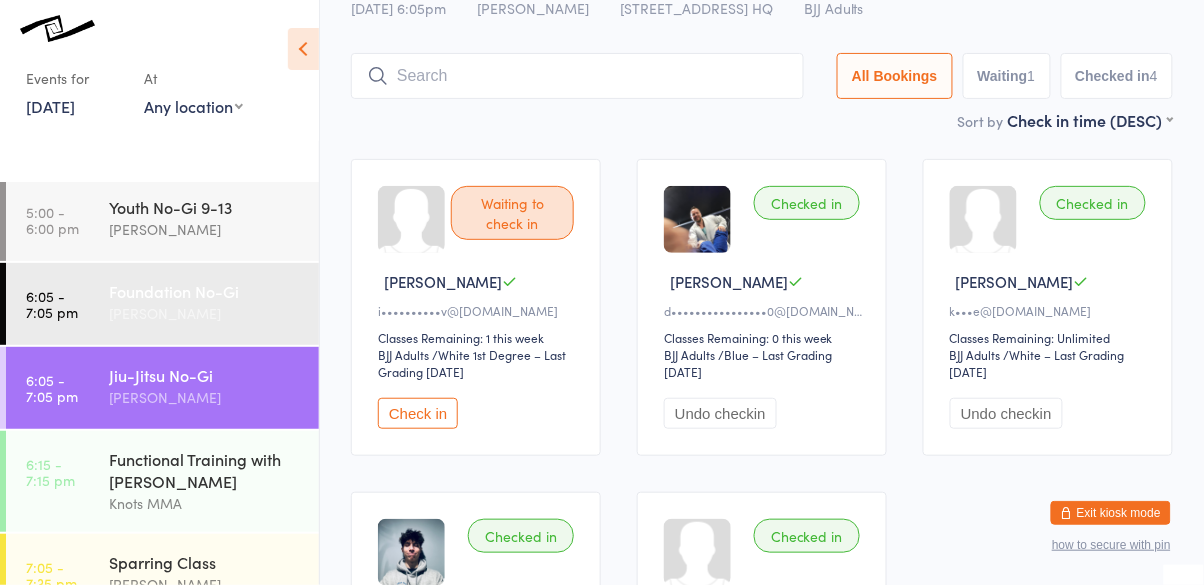 click on "[PERSON_NAME]" at bounding box center (205, 313) 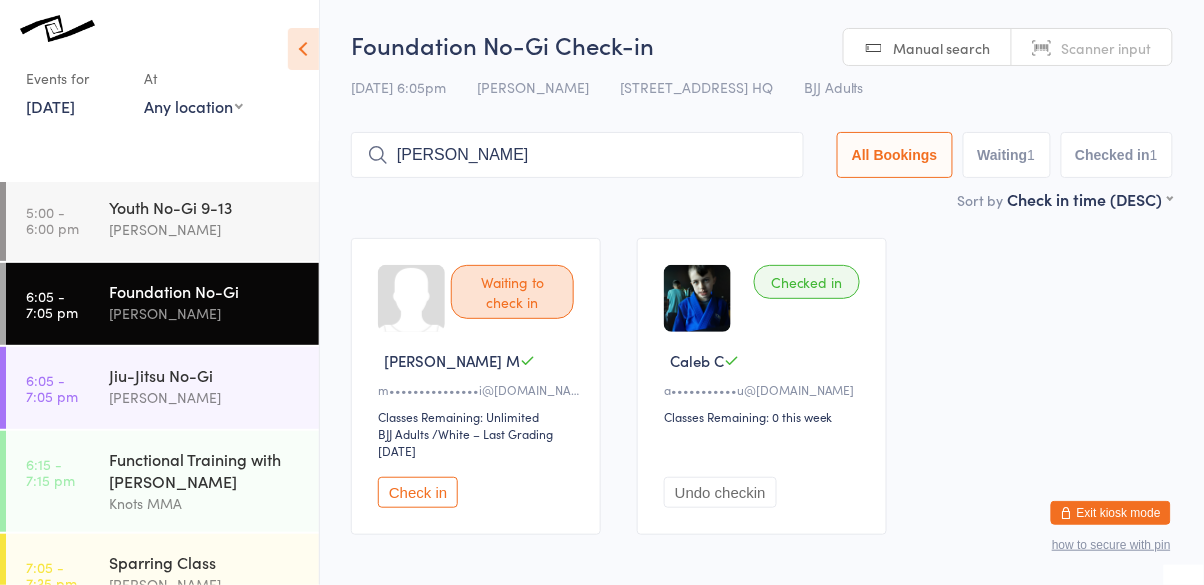 type on "[PERSON_NAME]" 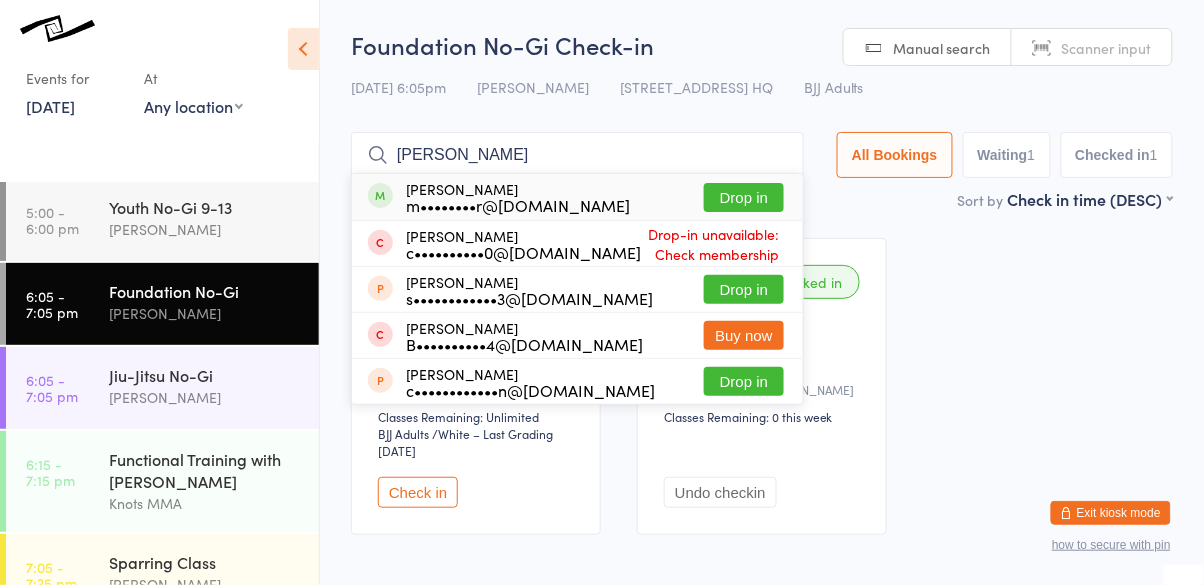 click on "Drop in" at bounding box center (744, 197) 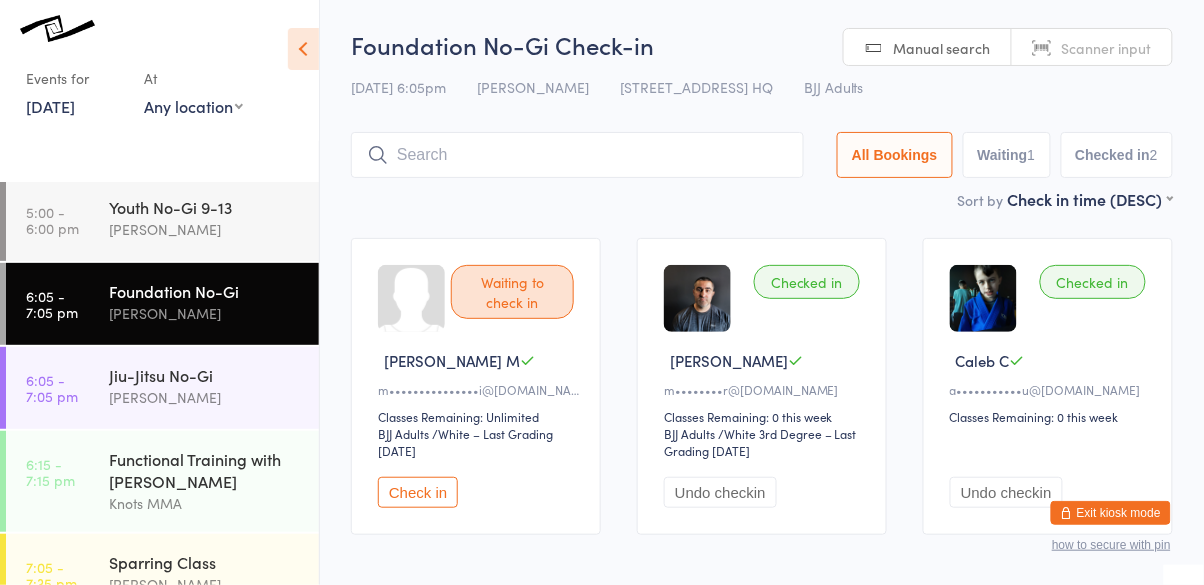 click on "[DATE]" at bounding box center (50, 106) 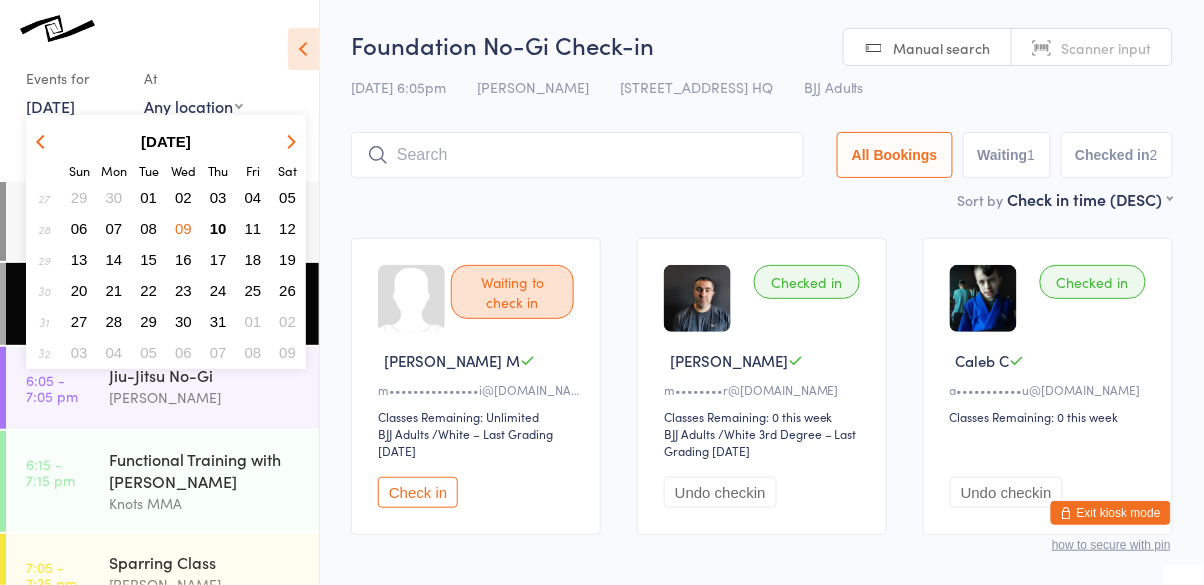 click on "07" at bounding box center (114, 228) 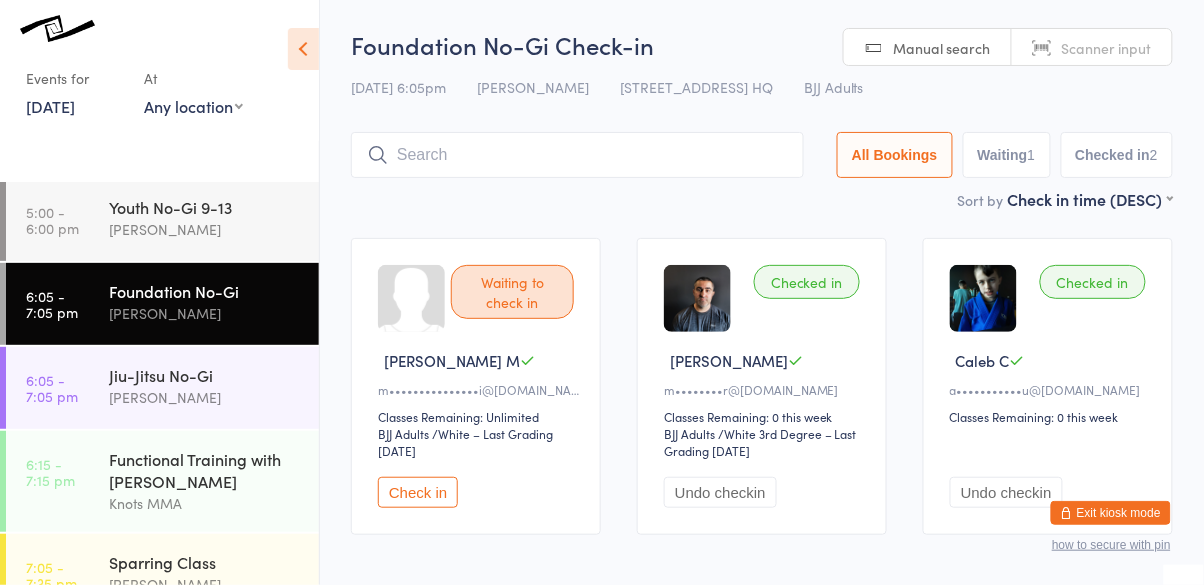 scroll, scrollTop: 361, scrollLeft: 0, axis: vertical 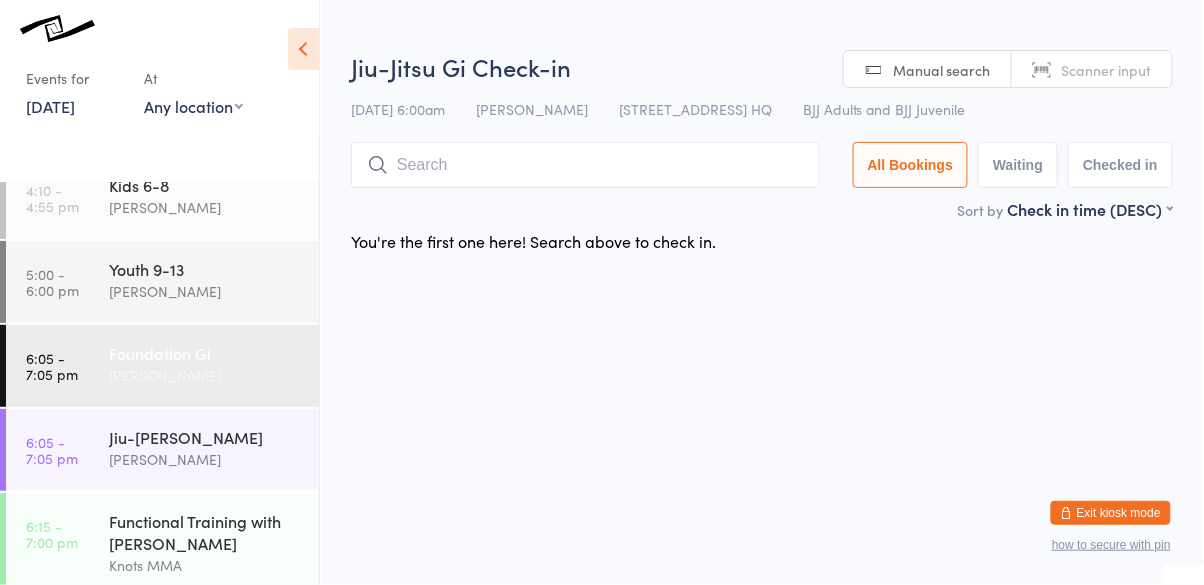 click on "6:05 - 7:05 pm" at bounding box center [52, 366] 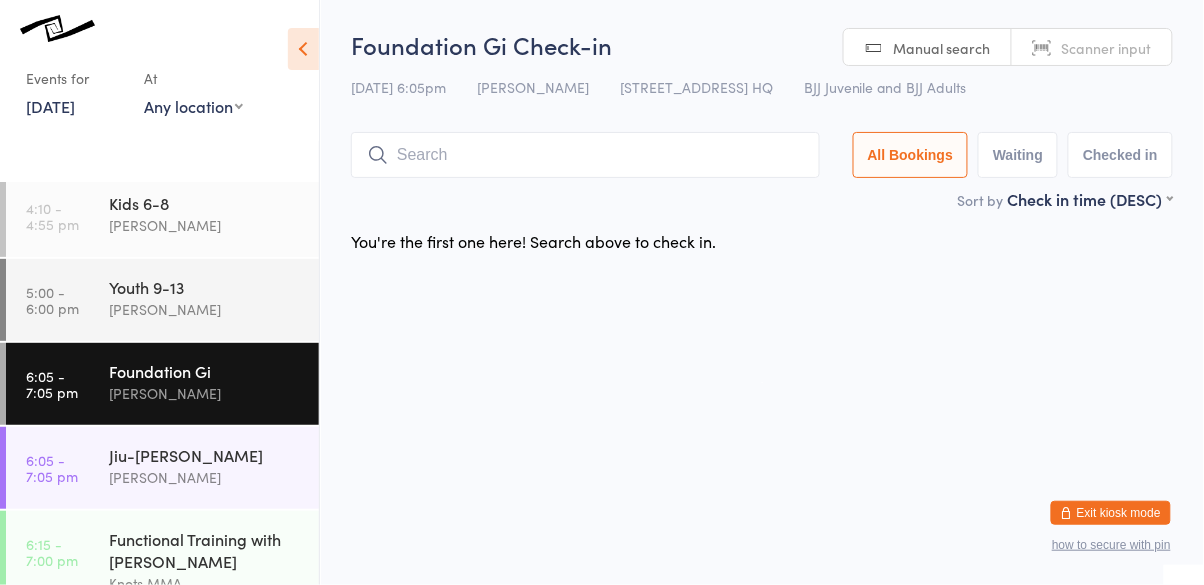 scroll, scrollTop: 341, scrollLeft: 0, axis: vertical 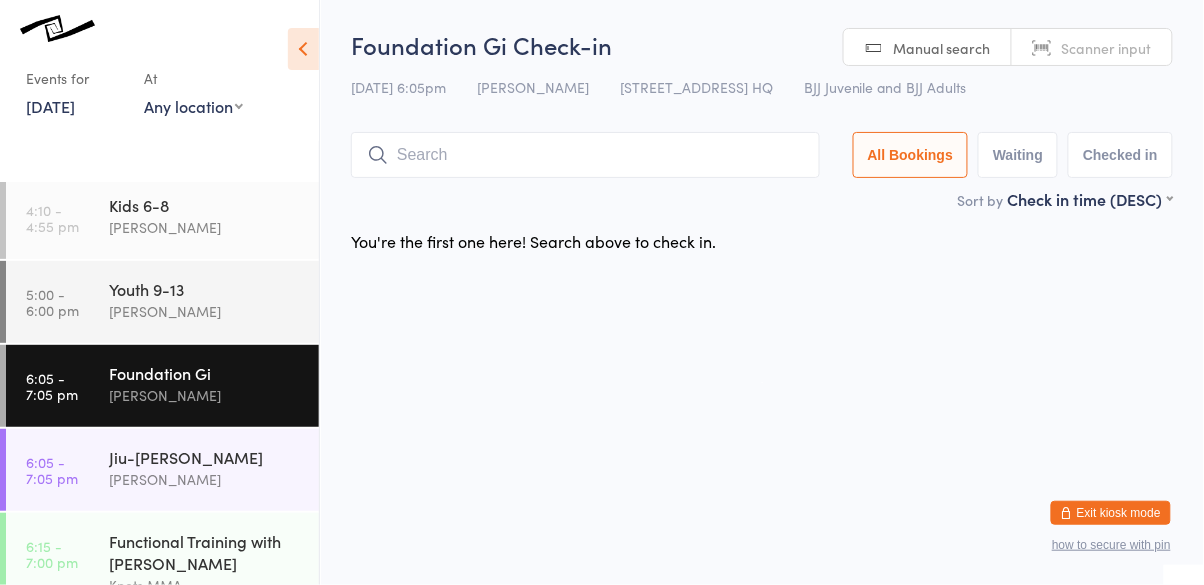 click on "[DATE]" at bounding box center [50, 106] 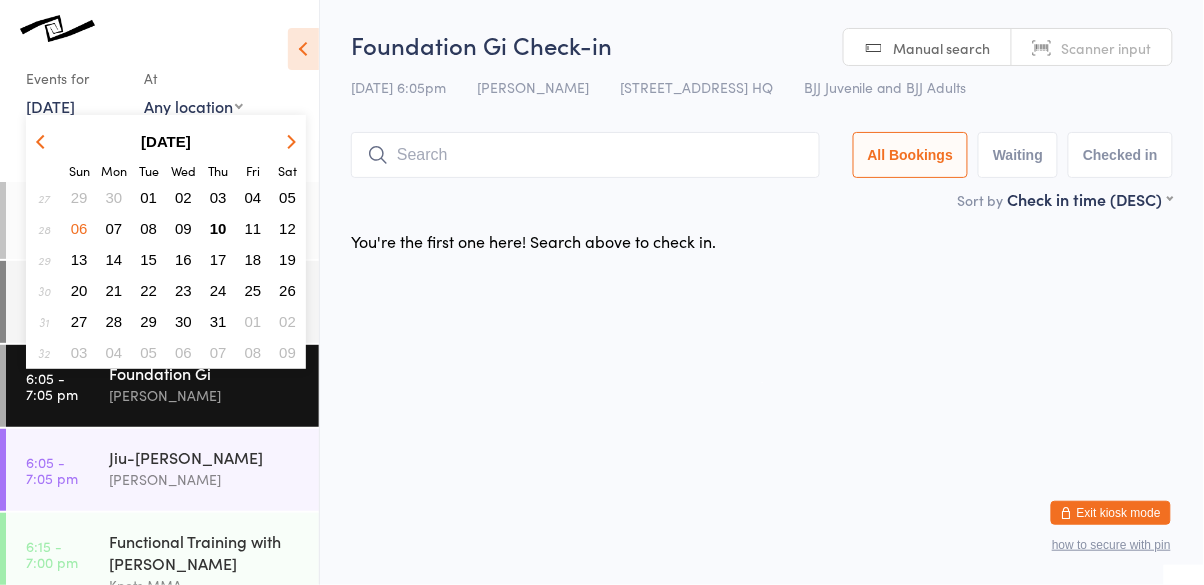 click on "06" at bounding box center (79, 228) 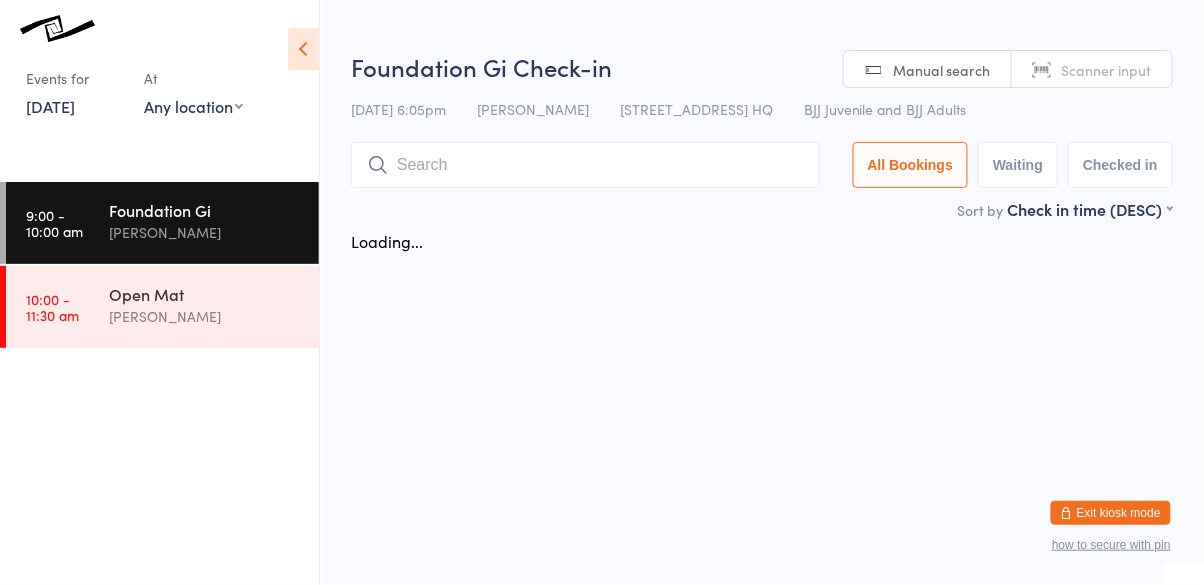 scroll, scrollTop: 0, scrollLeft: 0, axis: both 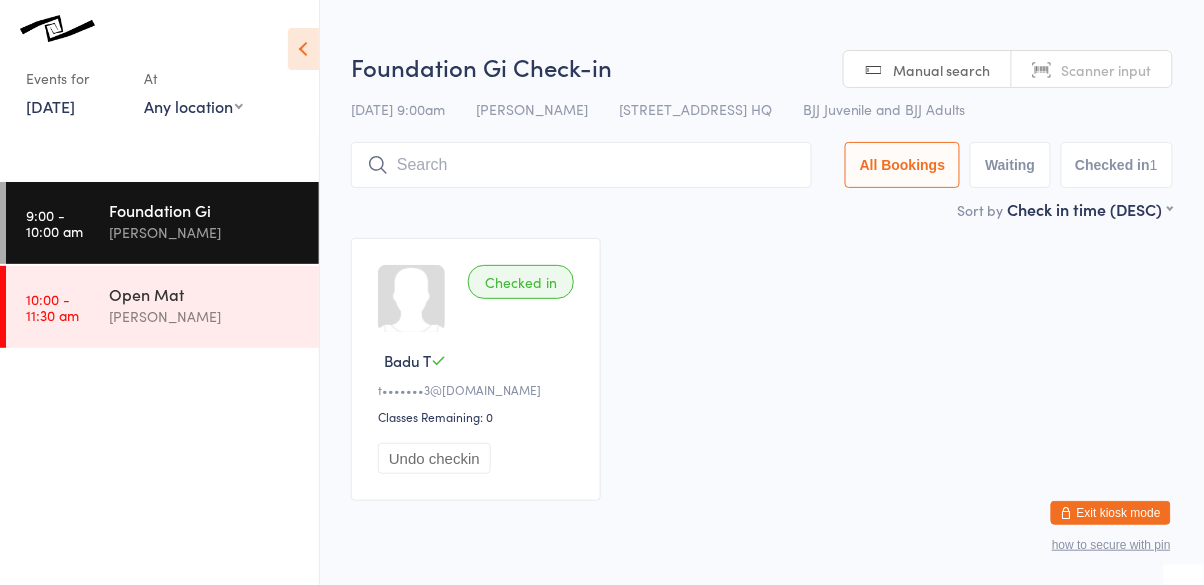 click on "[DATE]" at bounding box center (50, 106) 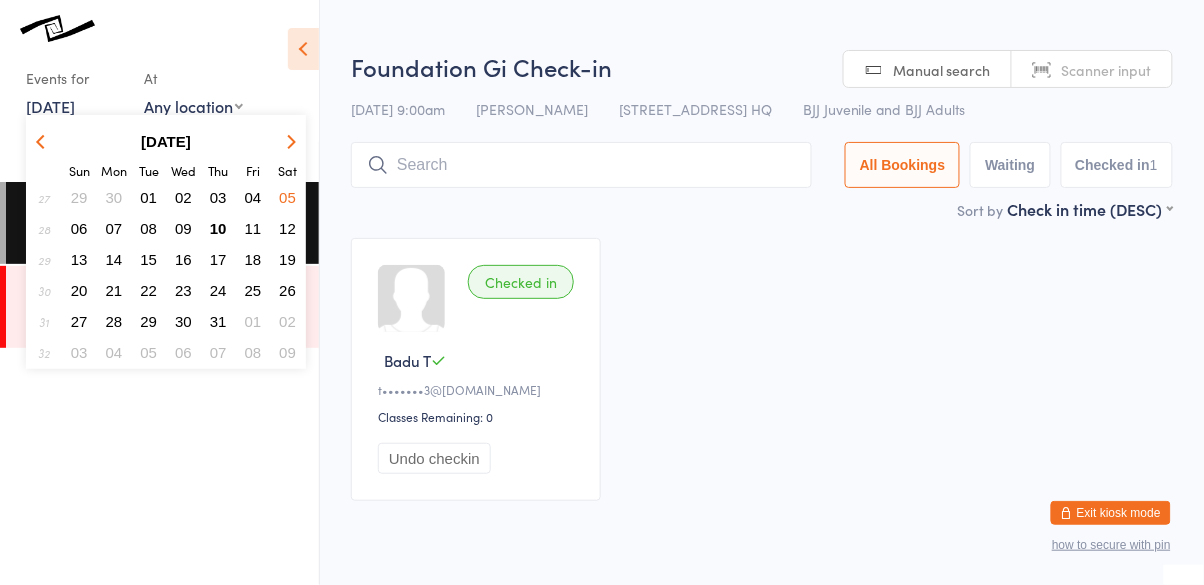 click on "10" at bounding box center [218, 228] 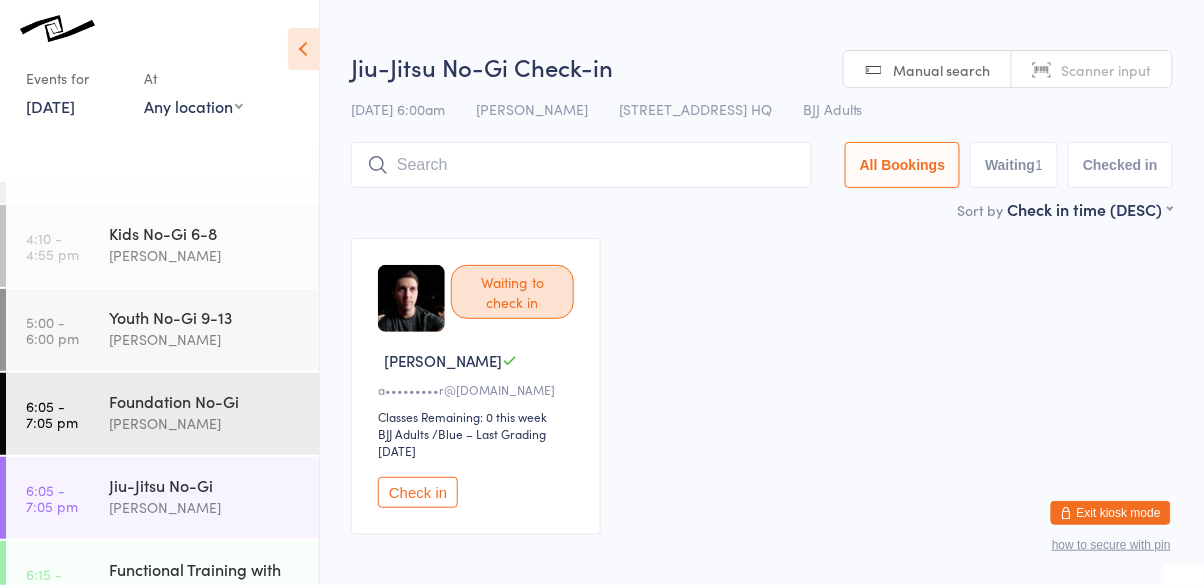 scroll, scrollTop: 356, scrollLeft: 0, axis: vertical 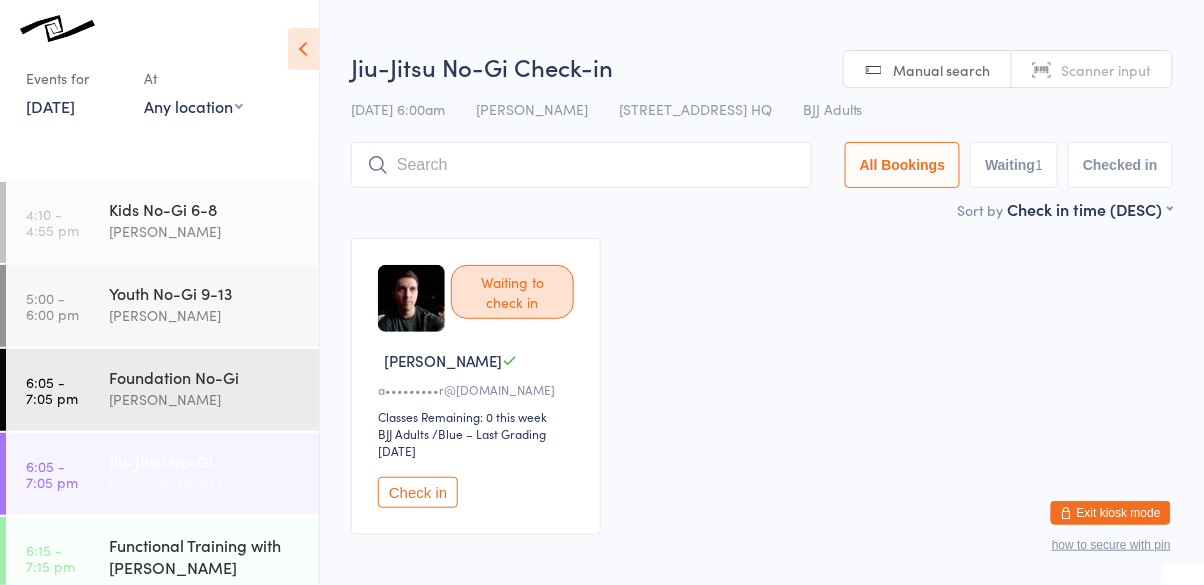 click on "6:05 - 7:05 pm Jiu-Jitsu No-[PERSON_NAME]" at bounding box center [162, 474] 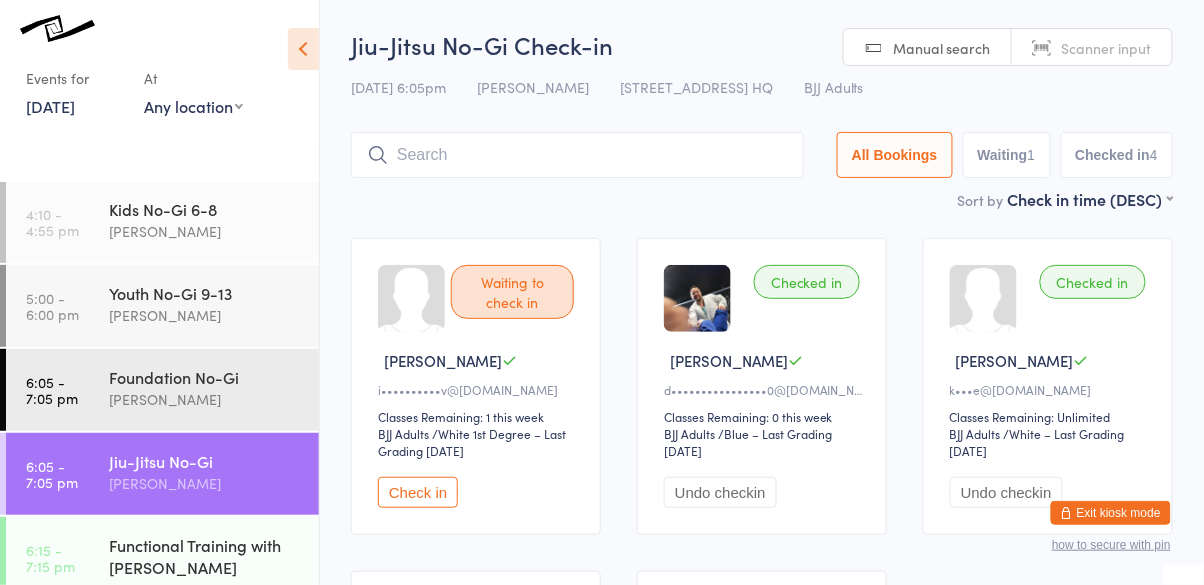 click on "Check in" at bounding box center [418, 492] 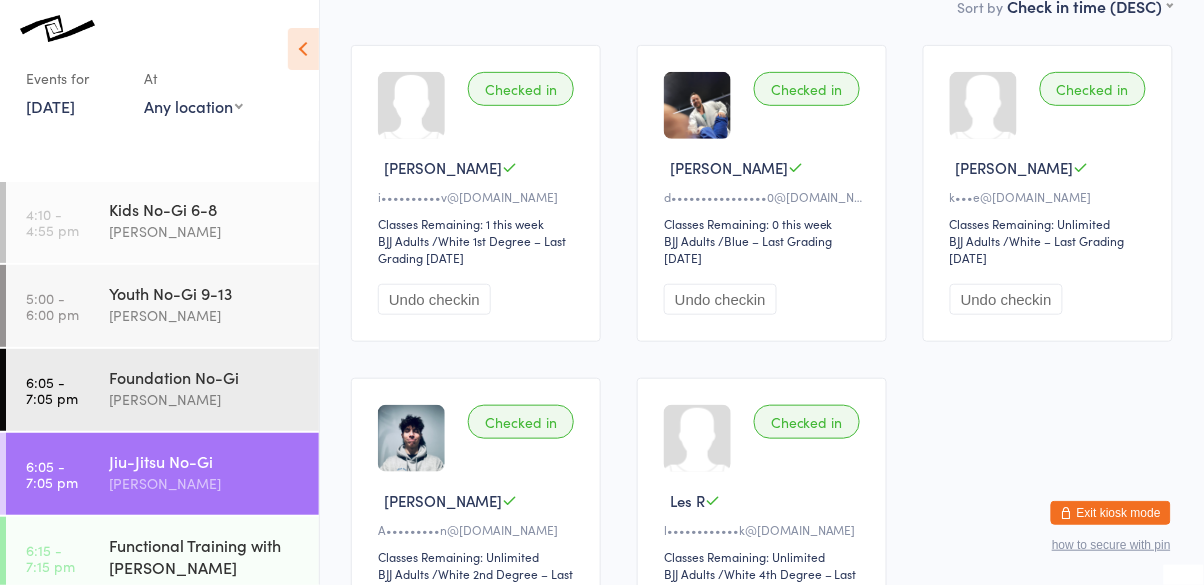 scroll, scrollTop: 0, scrollLeft: 0, axis: both 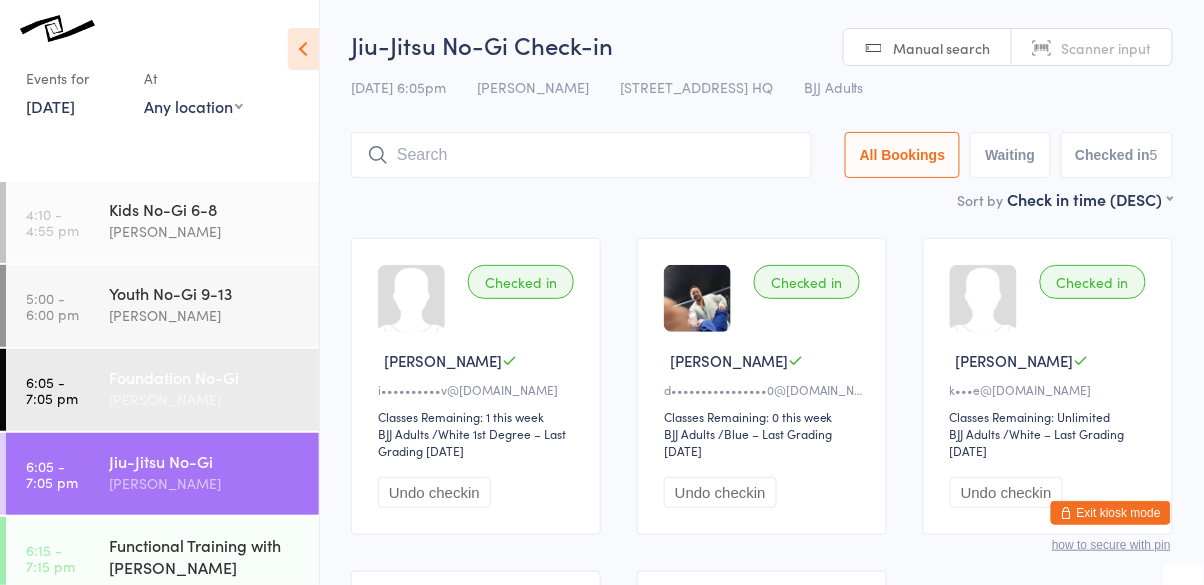 click on "Foundation No-Gi" at bounding box center [205, 377] 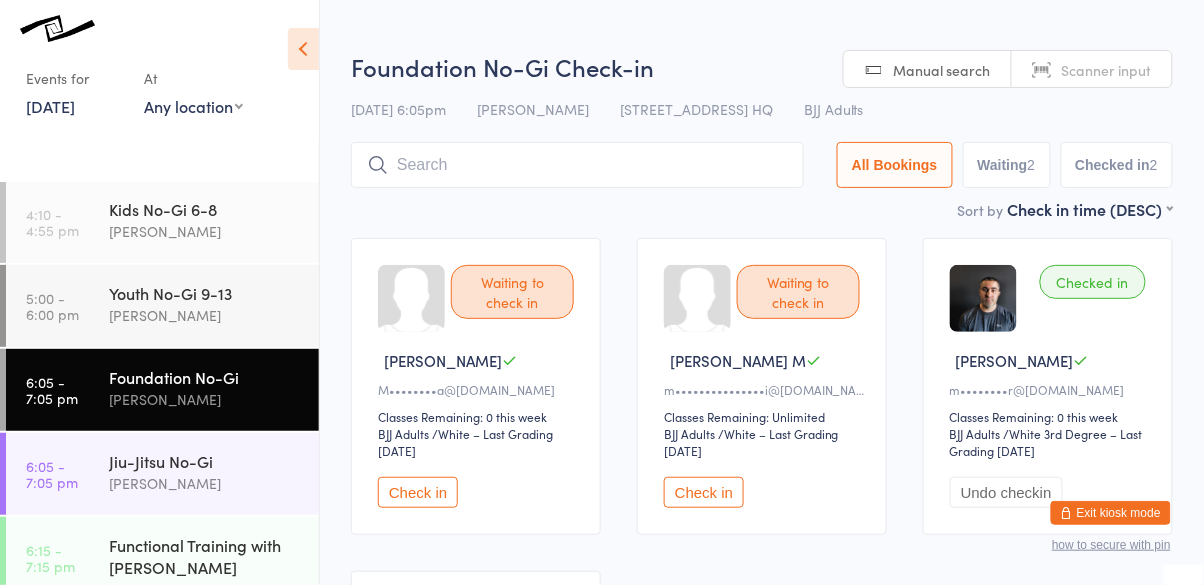 click on "Check in" at bounding box center (418, 492) 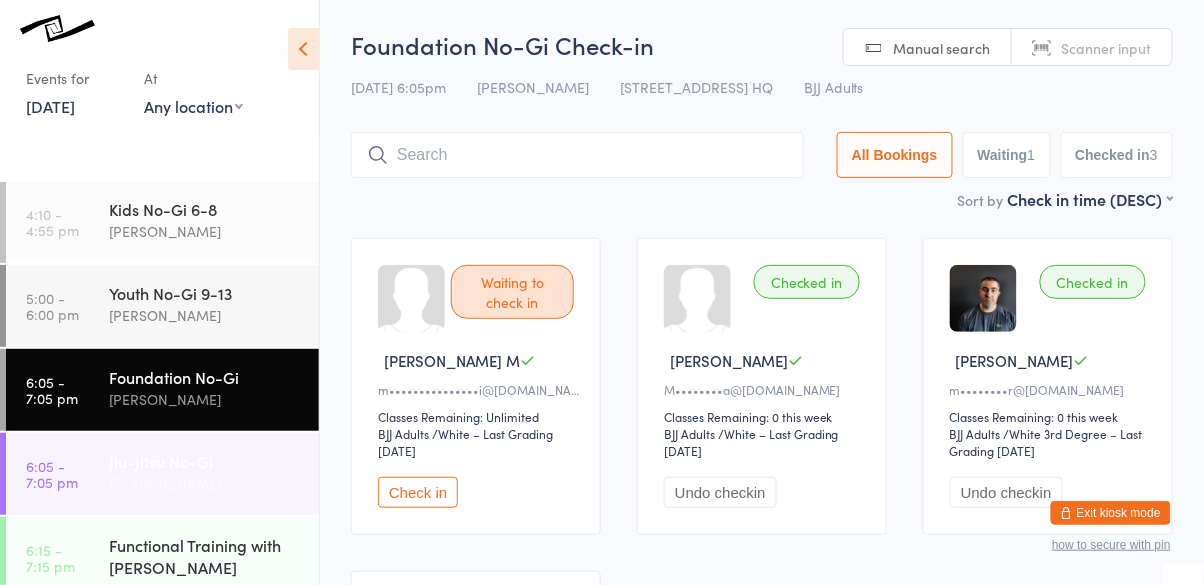 click on "[PERSON_NAME]" at bounding box center [205, 483] 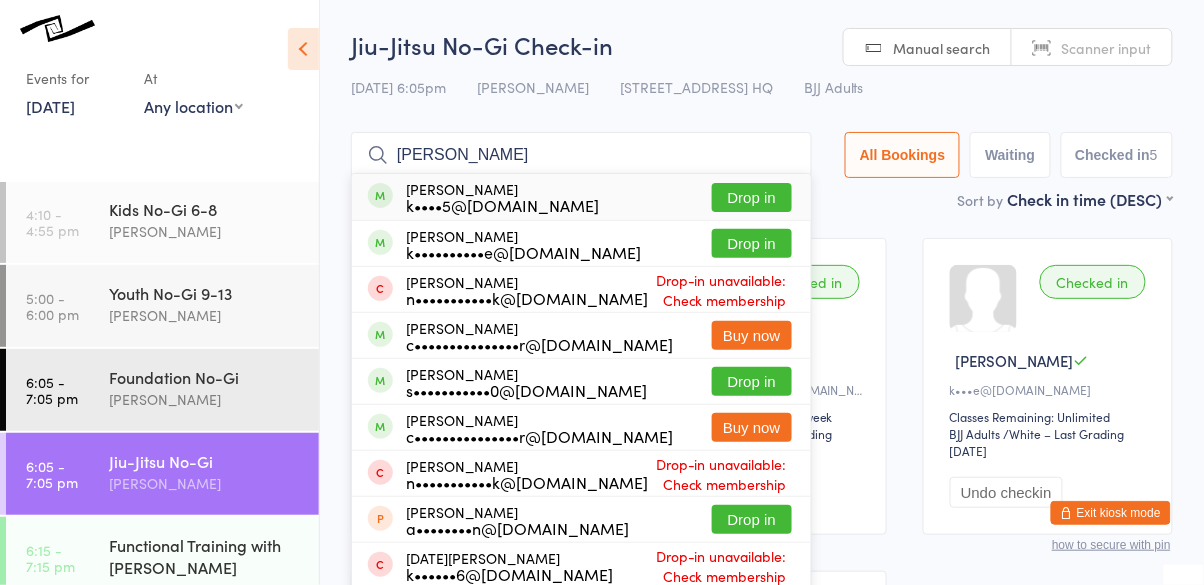 type on "[PERSON_NAME]" 